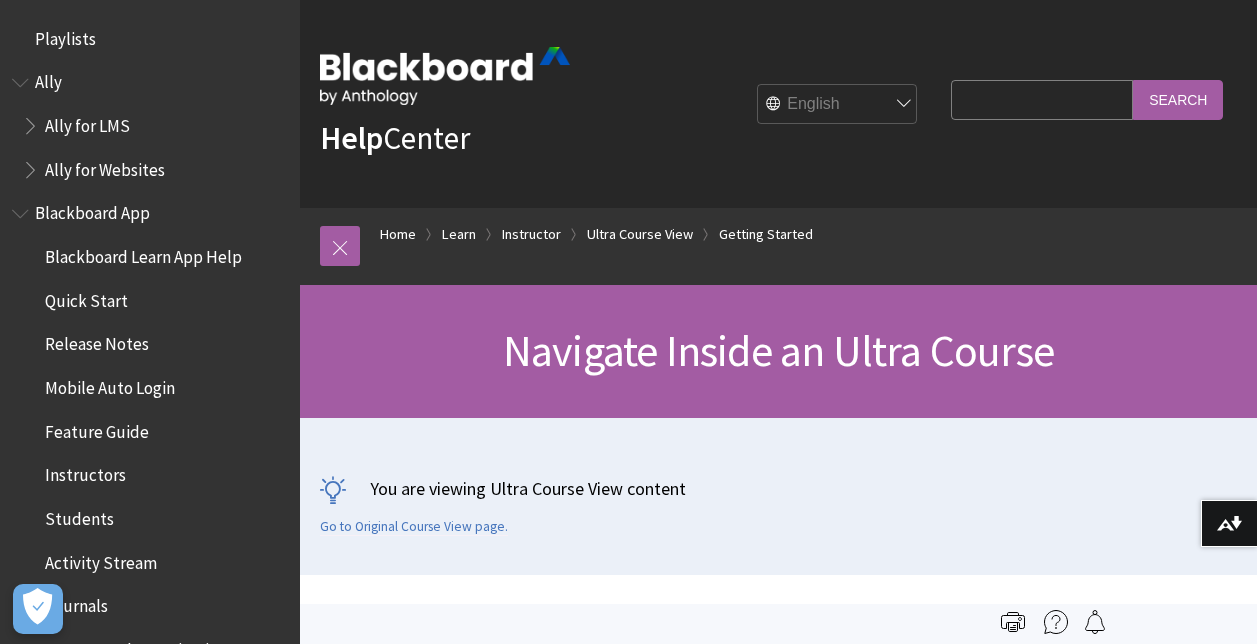 scroll, scrollTop: 1020, scrollLeft: 0, axis: vertical 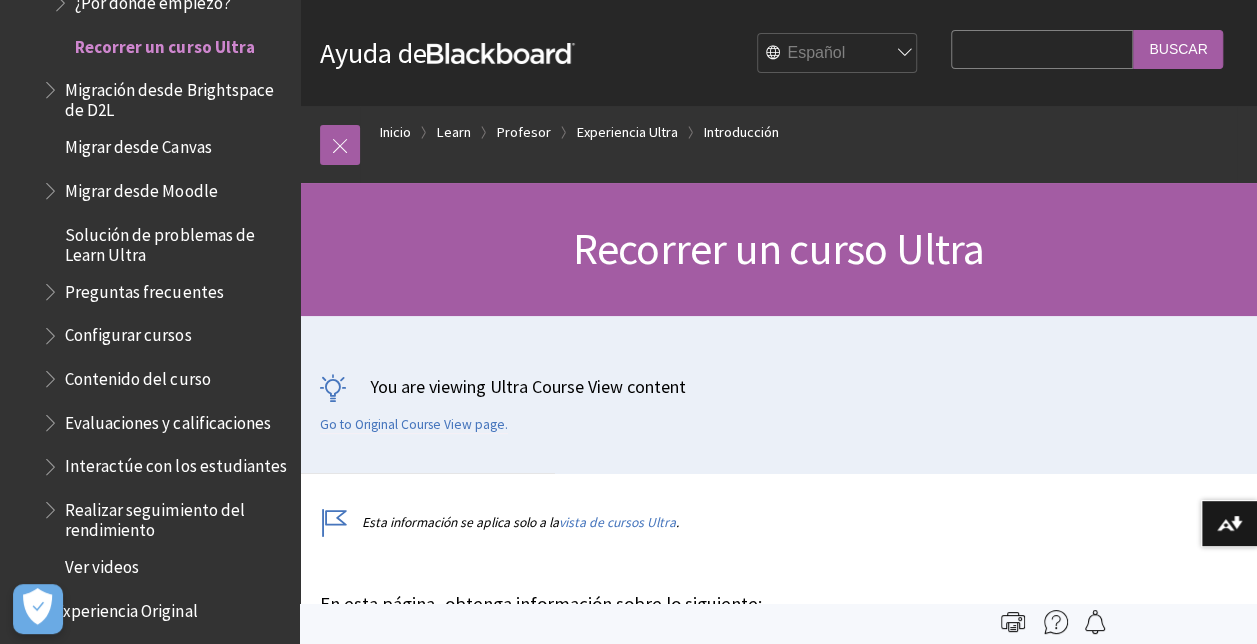 click on "Preguntas frecuentes" at bounding box center [144, 288] 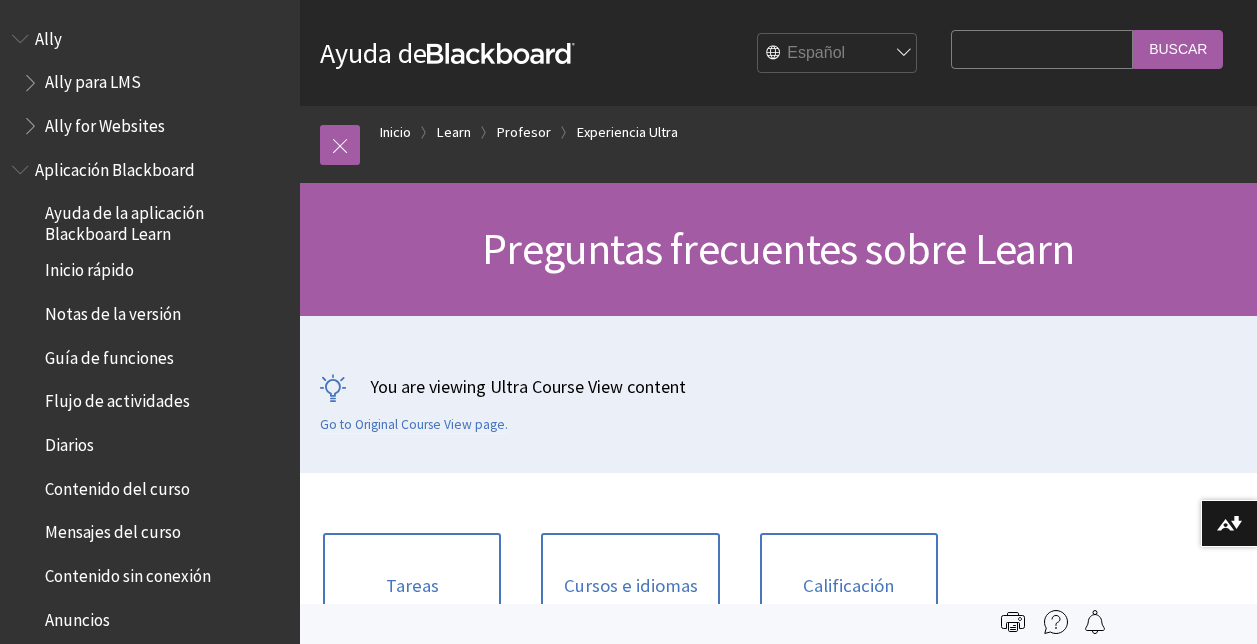 scroll, scrollTop: 0, scrollLeft: 0, axis: both 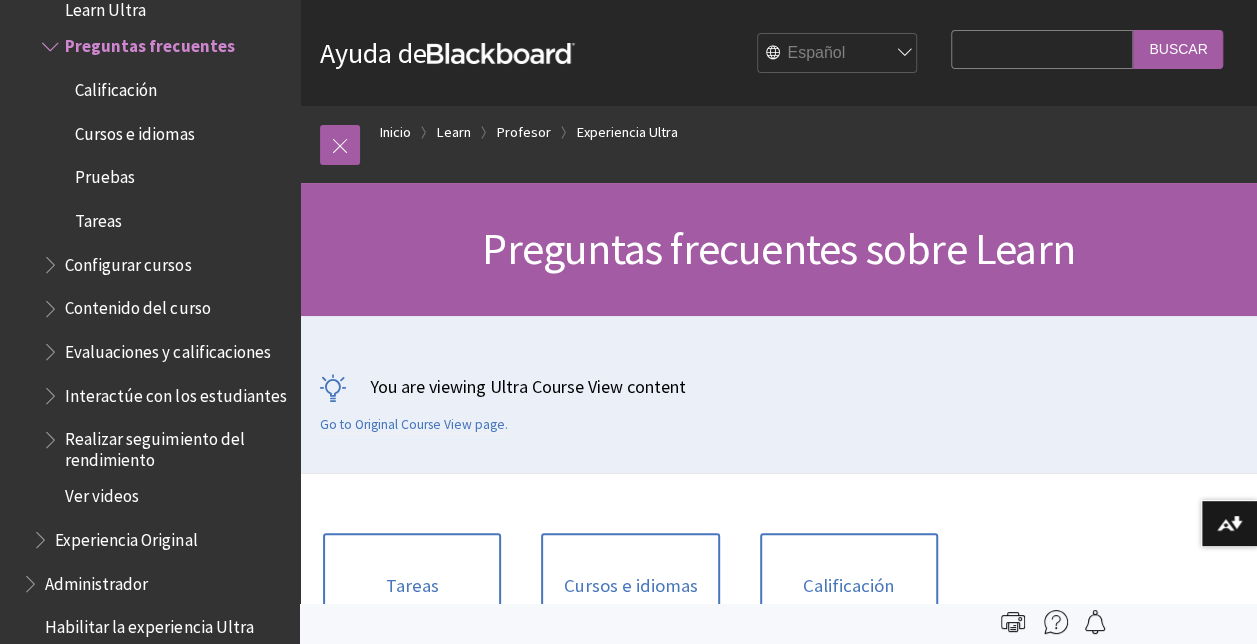 click on "Search Query" at bounding box center (1042, 49) 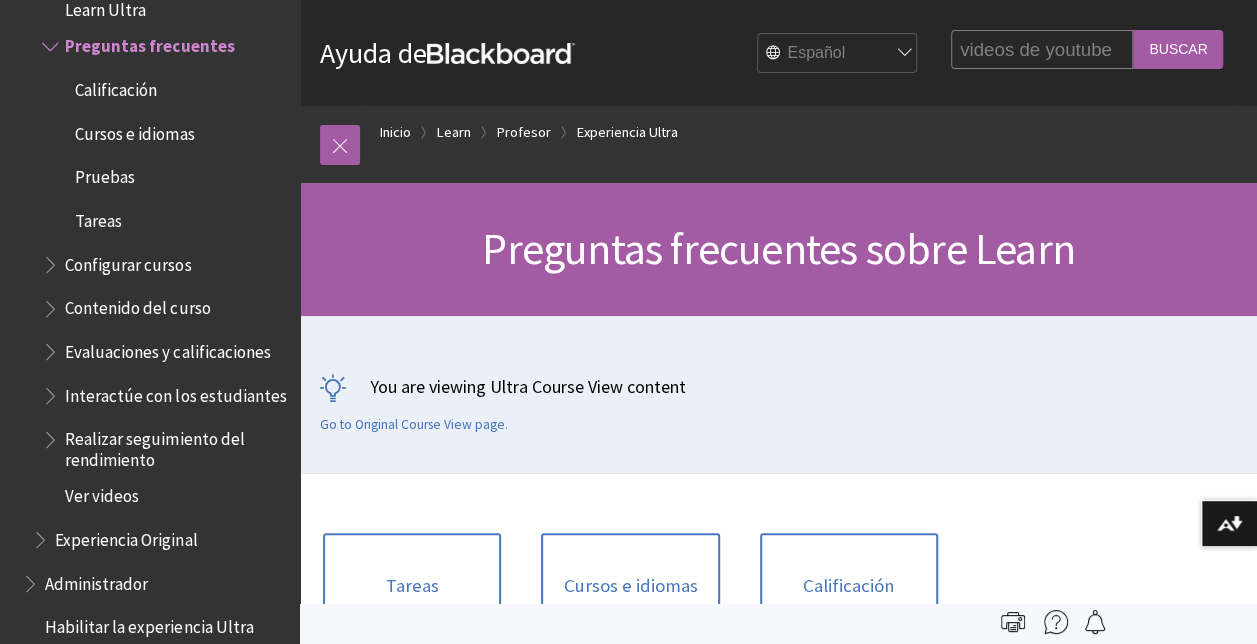 type on "videos de youtube" 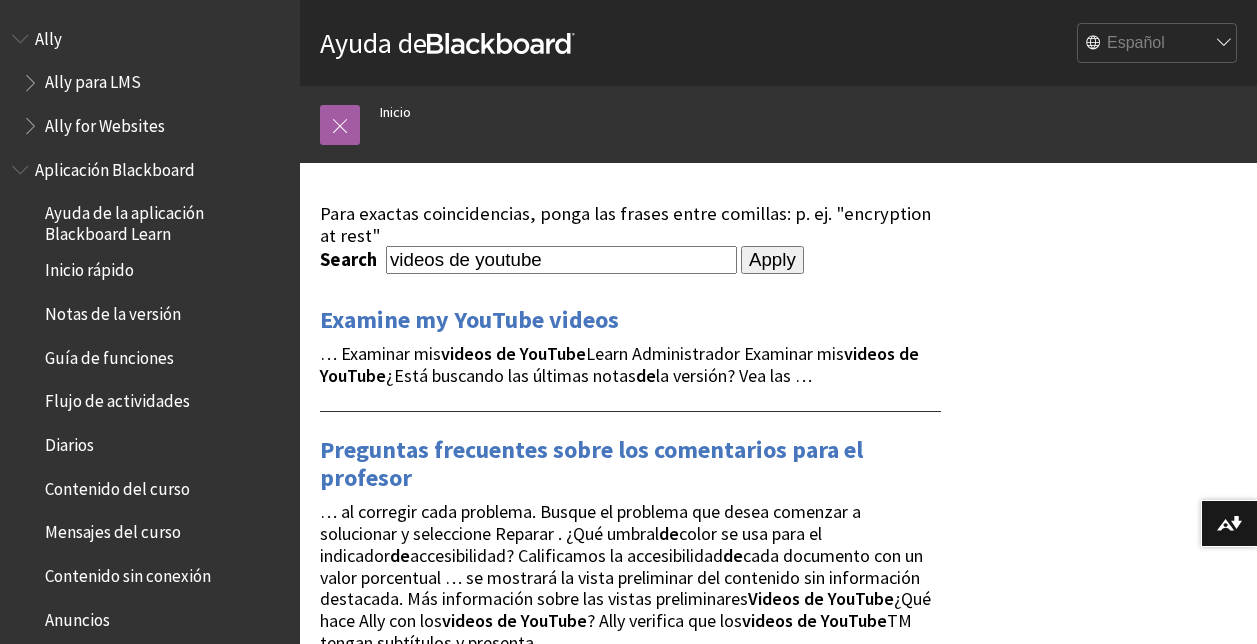 scroll, scrollTop: 0, scrollLeft: 0, axis: both 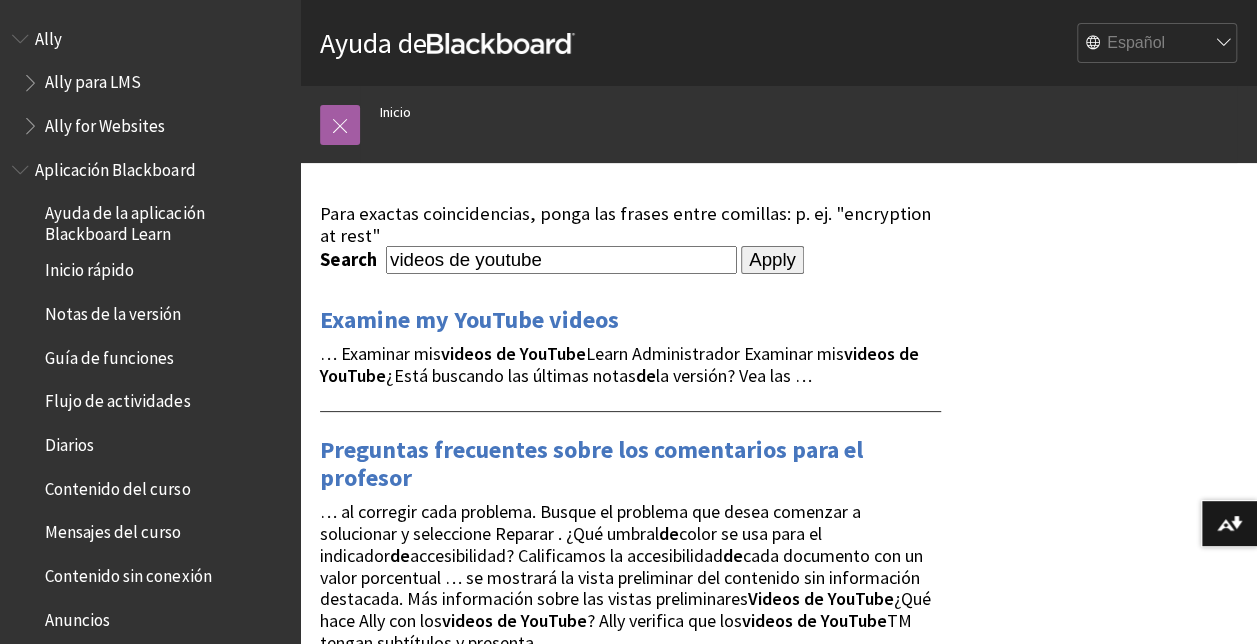 click on "videos de youtube" at bounding box center [561, 259] 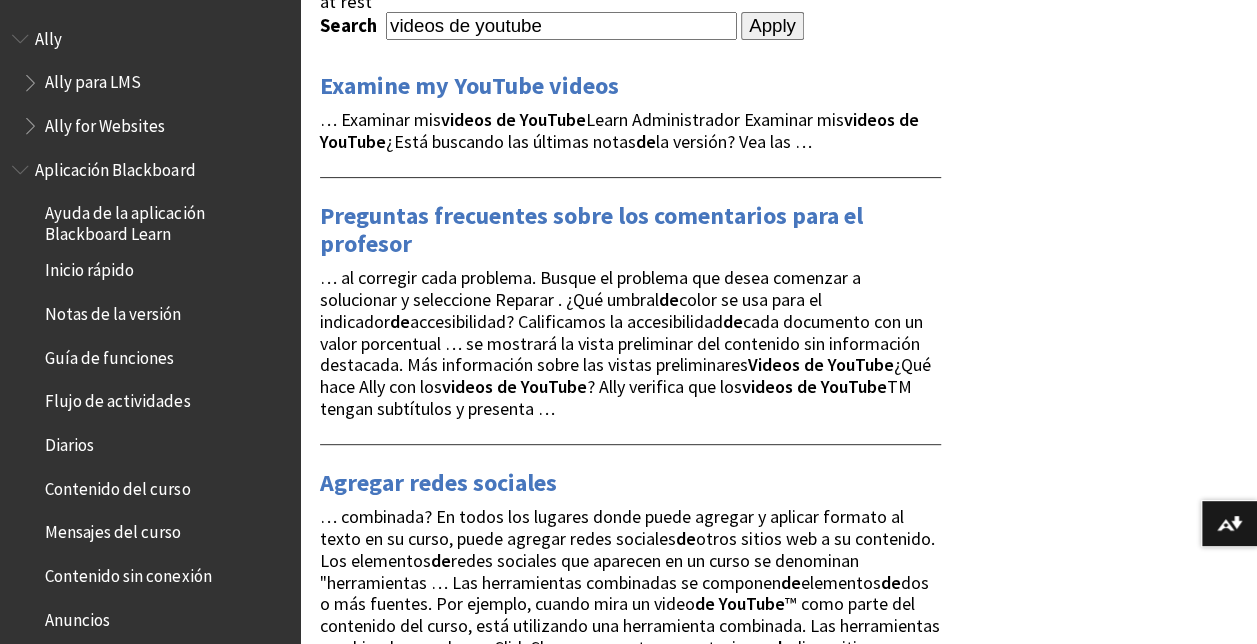 scroll, scrollTop: 0, scrollLeft: 0, axis: both 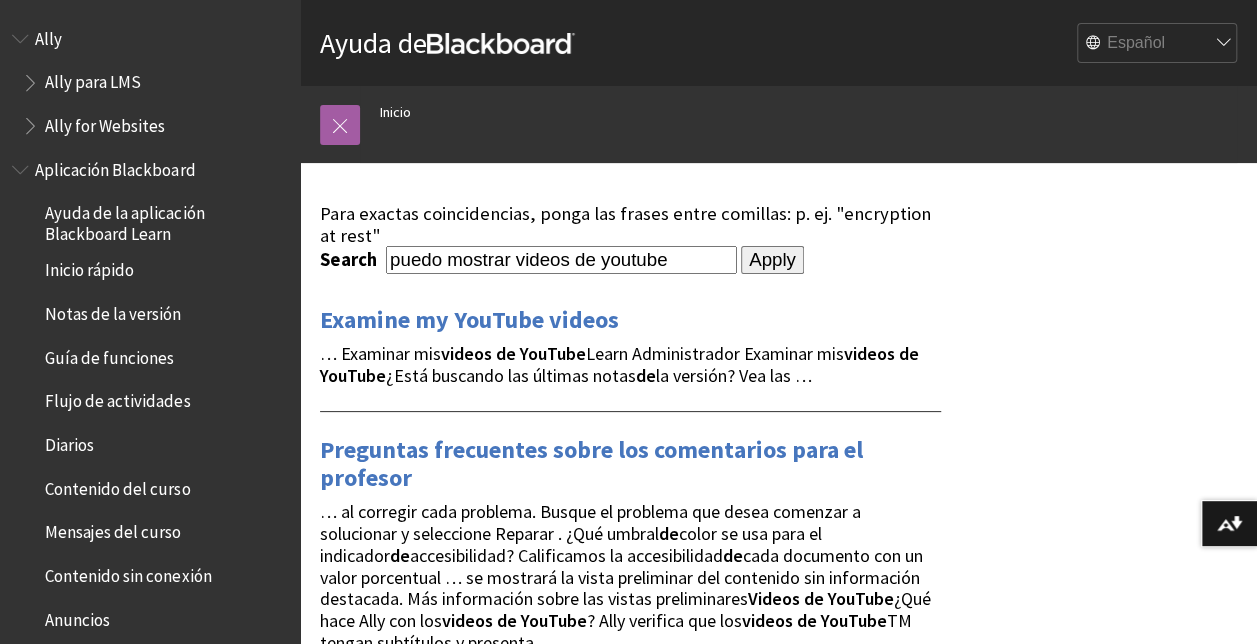 type on "puedo mostrar videos de youtube" 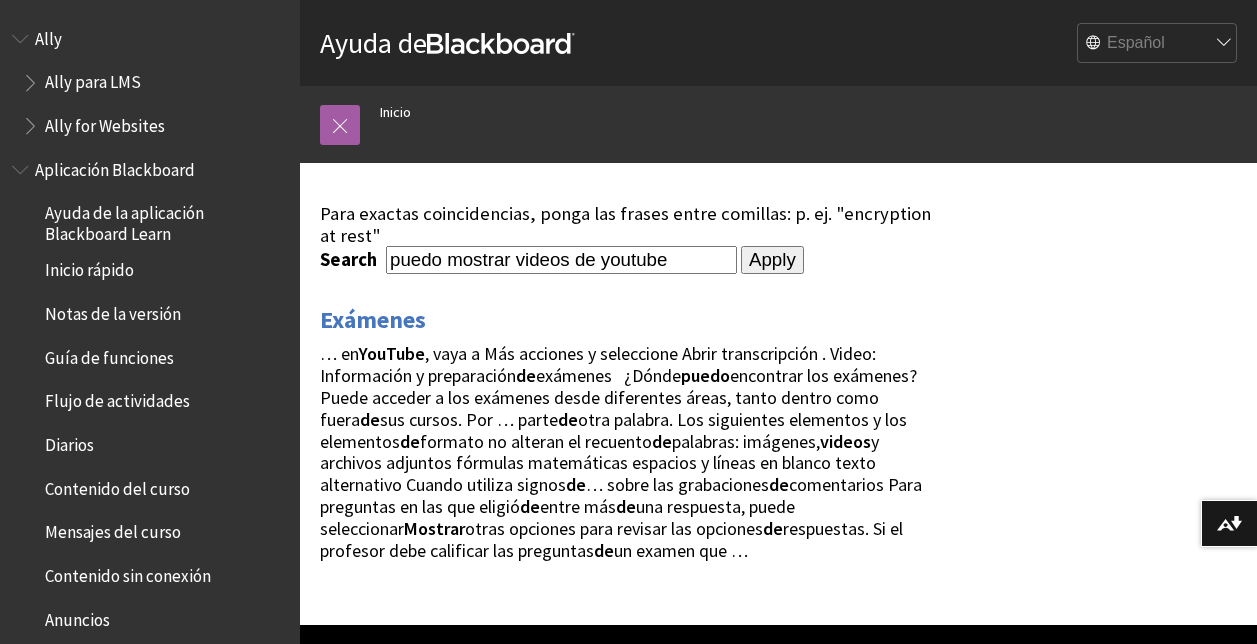 scroll, scrollTop: 0, scrollLeft: 0, axis: both 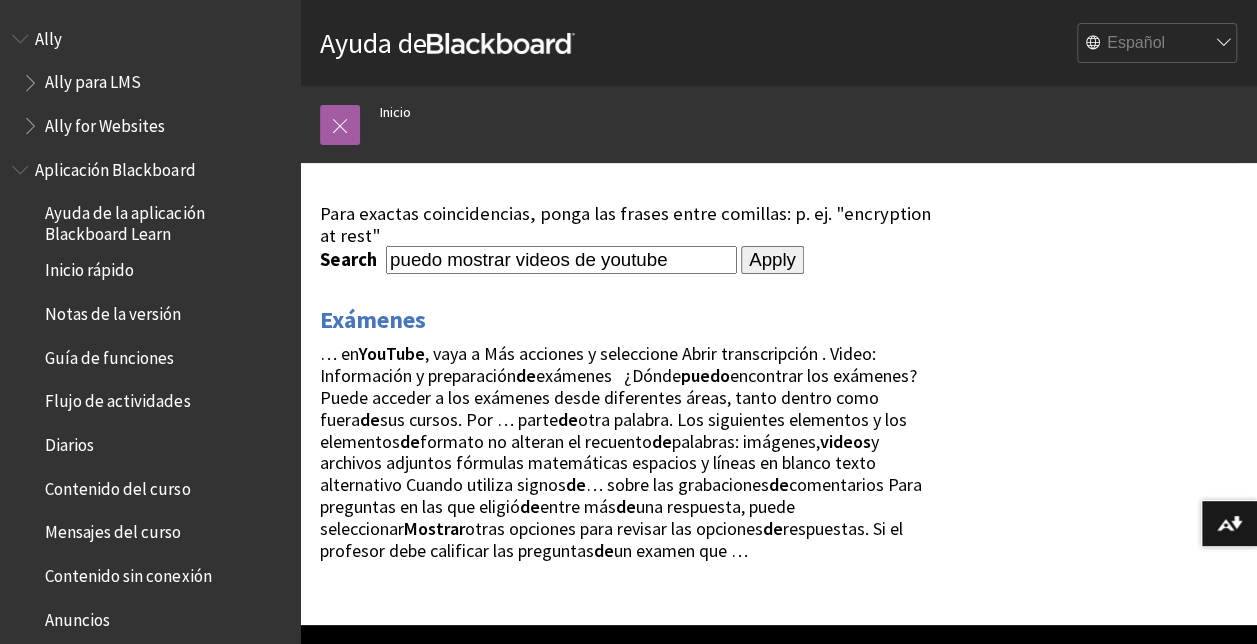 click on "puedo mostrar videos de youtube" at bounding box center (561, 259) 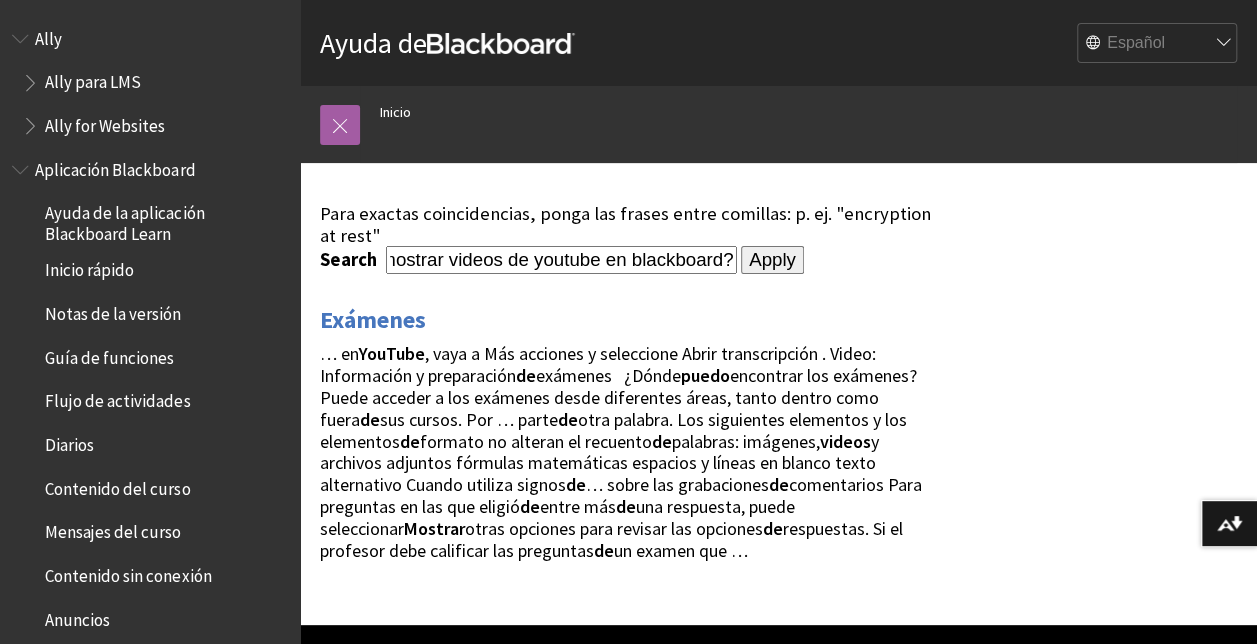 scroll, scrollTop: 0, scrollLeft: 107, axis: horizontal 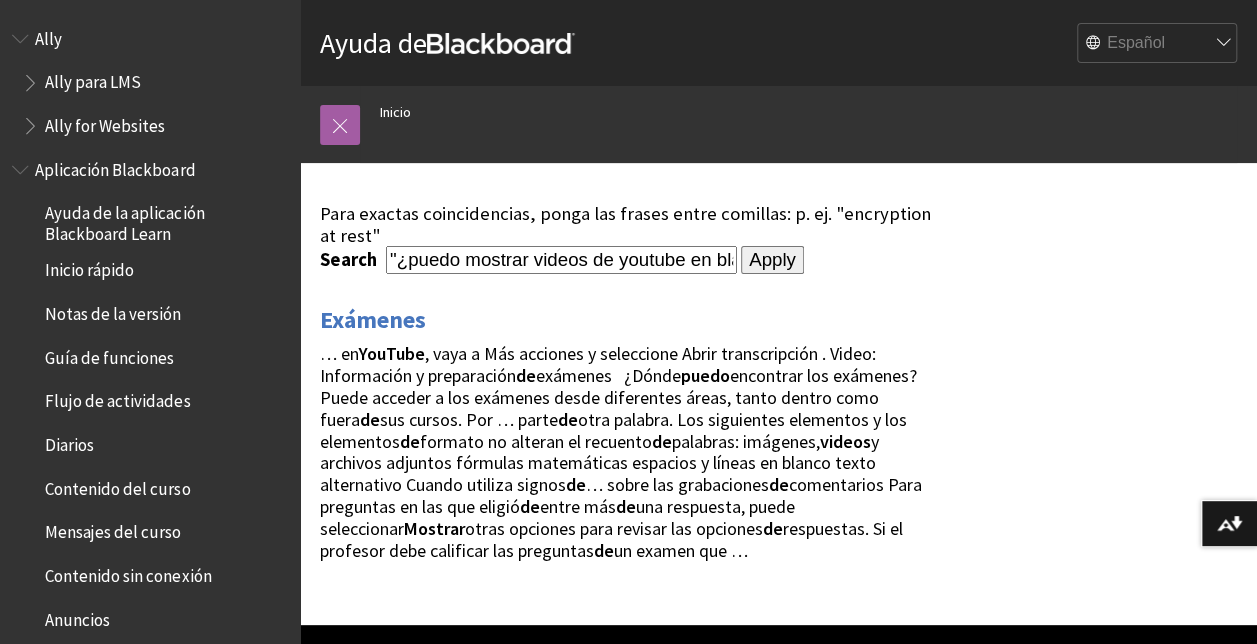click on "Apply" at bounding box center [772, 260] 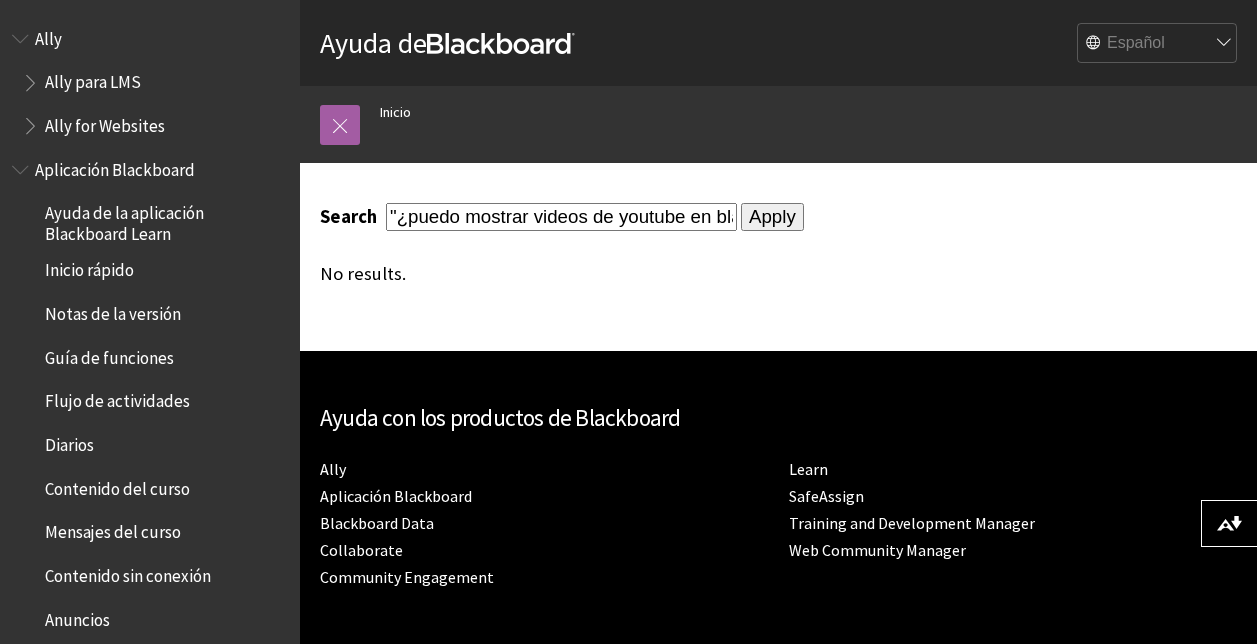 scroll, scrollTop: 0, scrollLeft: 0, axis: both 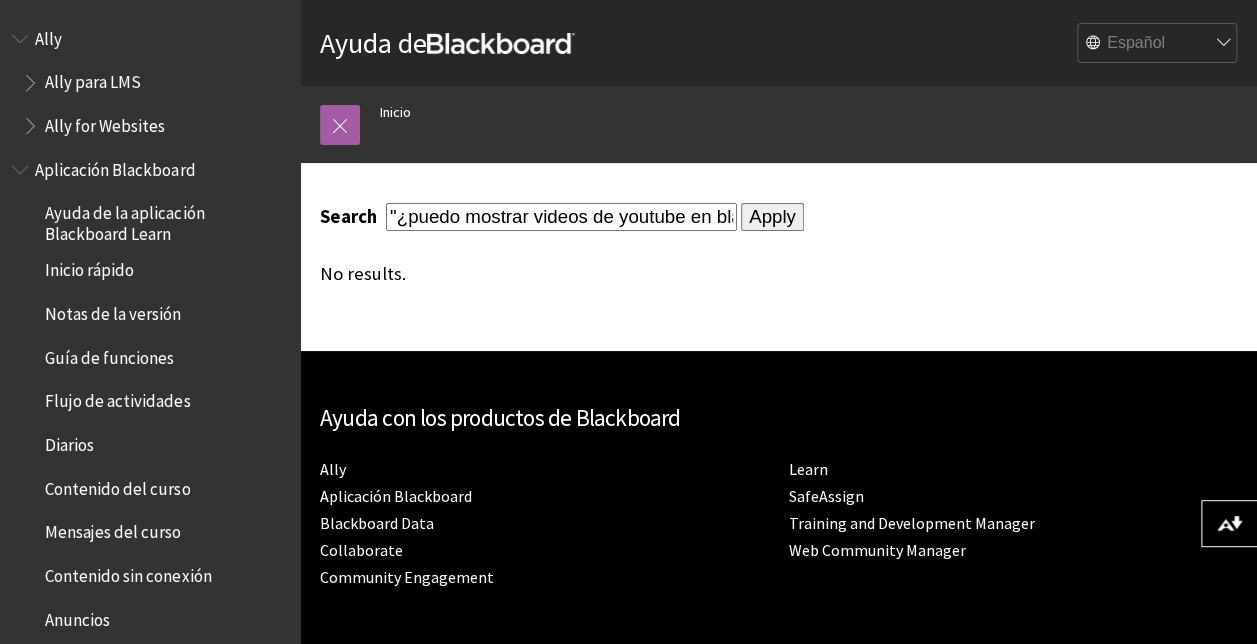 drag, startPoint x: 620, startPoint y: 215, endPoint x: 373, endPoint y: 198, distance: 247.58434 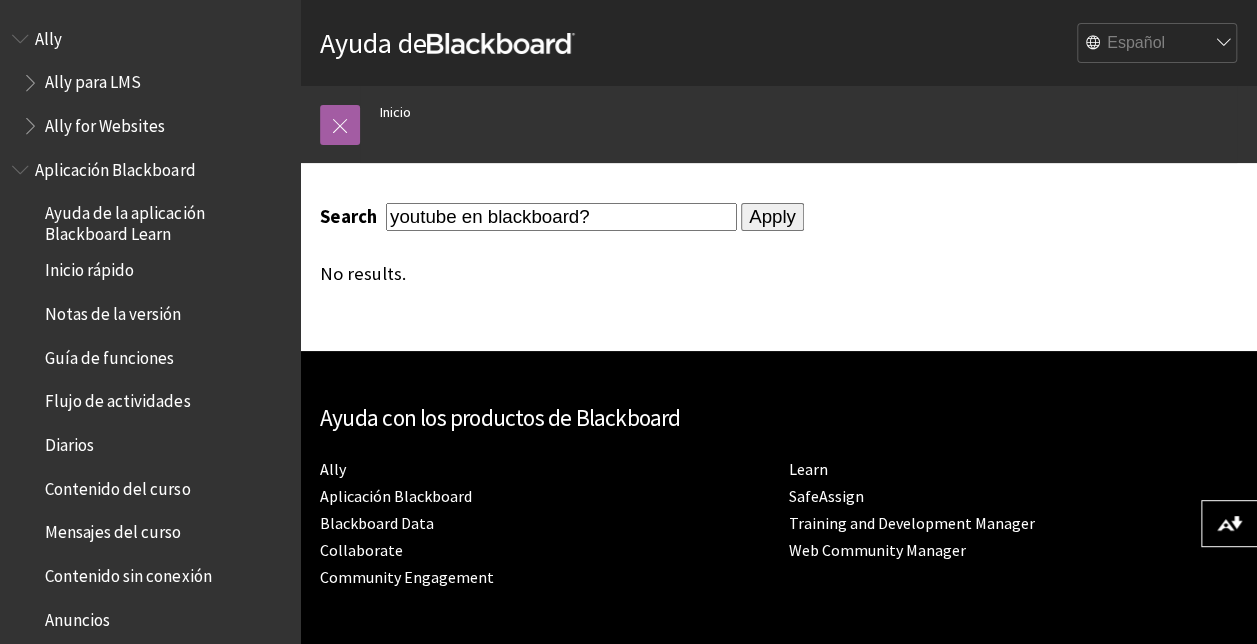 click on "youtube en blackboard?" at bounding box center [561, 216] 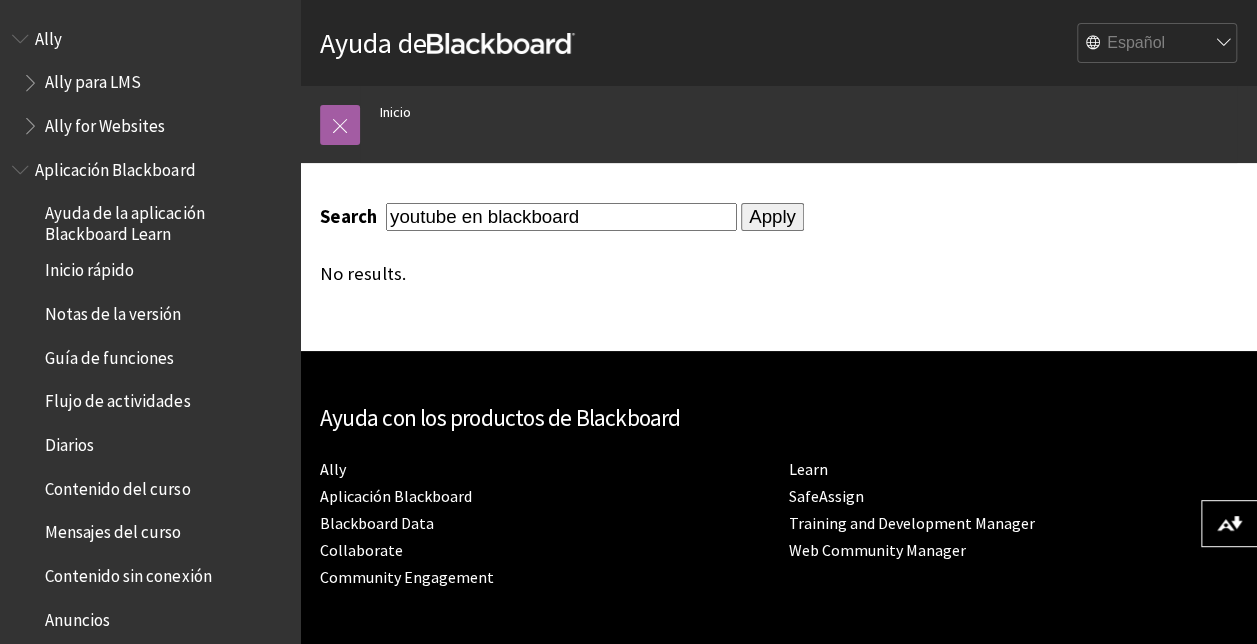 type on "youtube en blackboard" 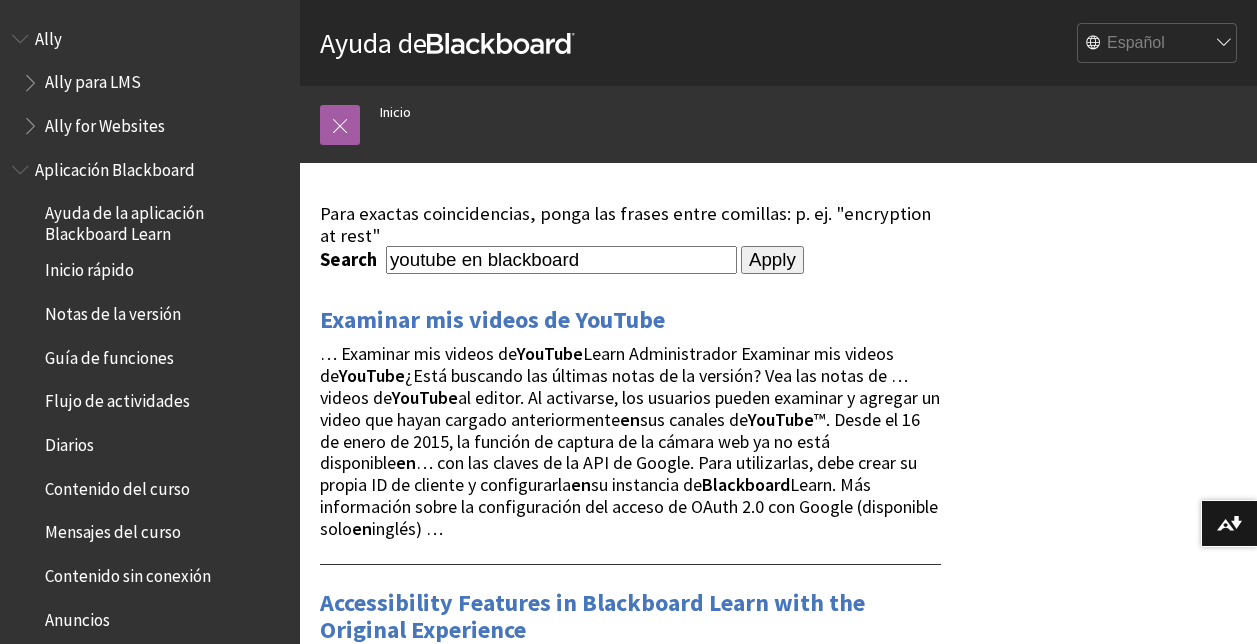 scroll, scrollTop: 0, scrollLeft: 0, axis: both 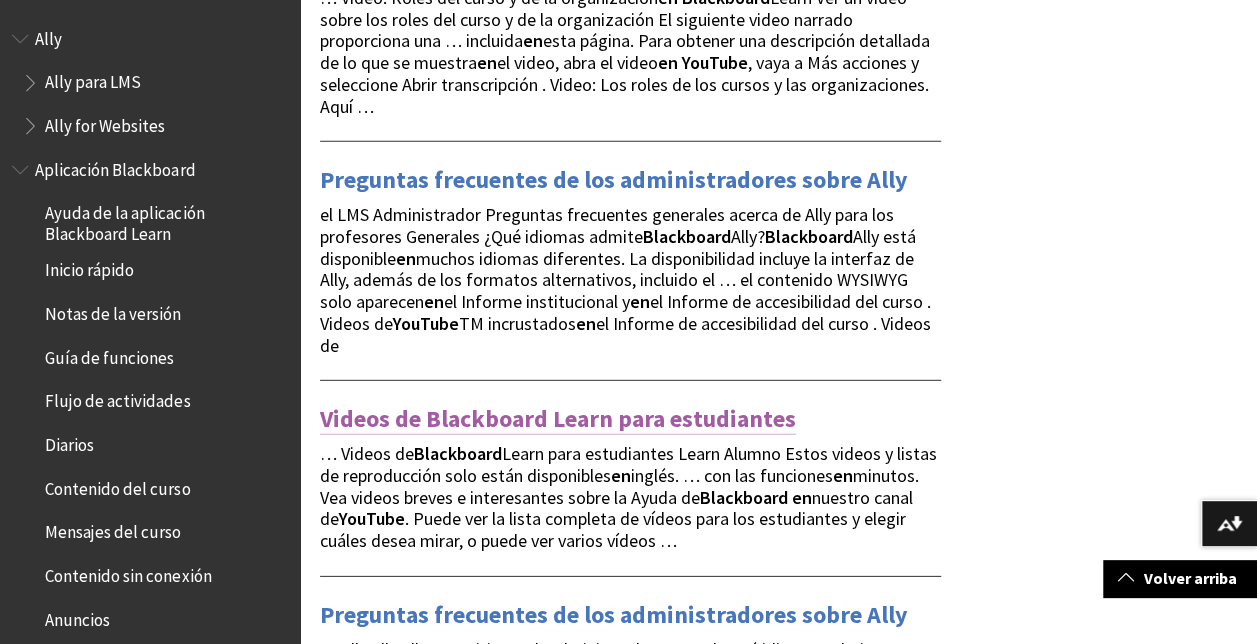 click on "Videos de Blackboard Learn para estudiantes" at bounding box center (558, 419) 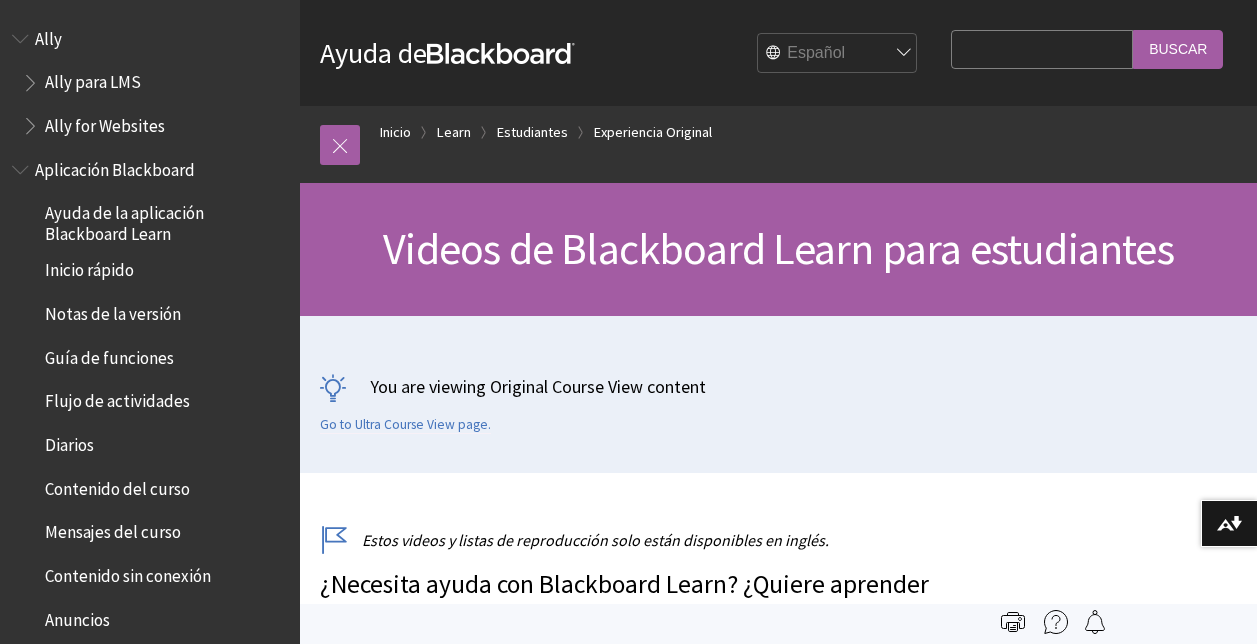 scroll, scrollTop: 0, scrollLeft: 0, axis: both 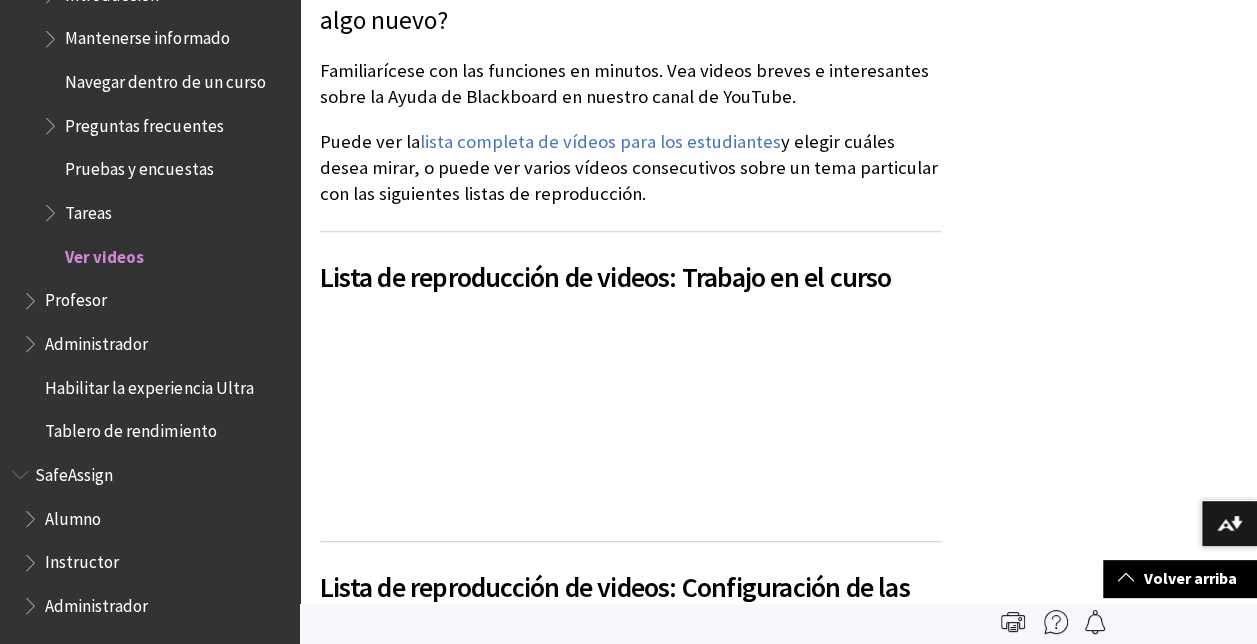 click on "Lista de reproducción de videos: Trabajo en el curso" at bounding box center [605, 277] 